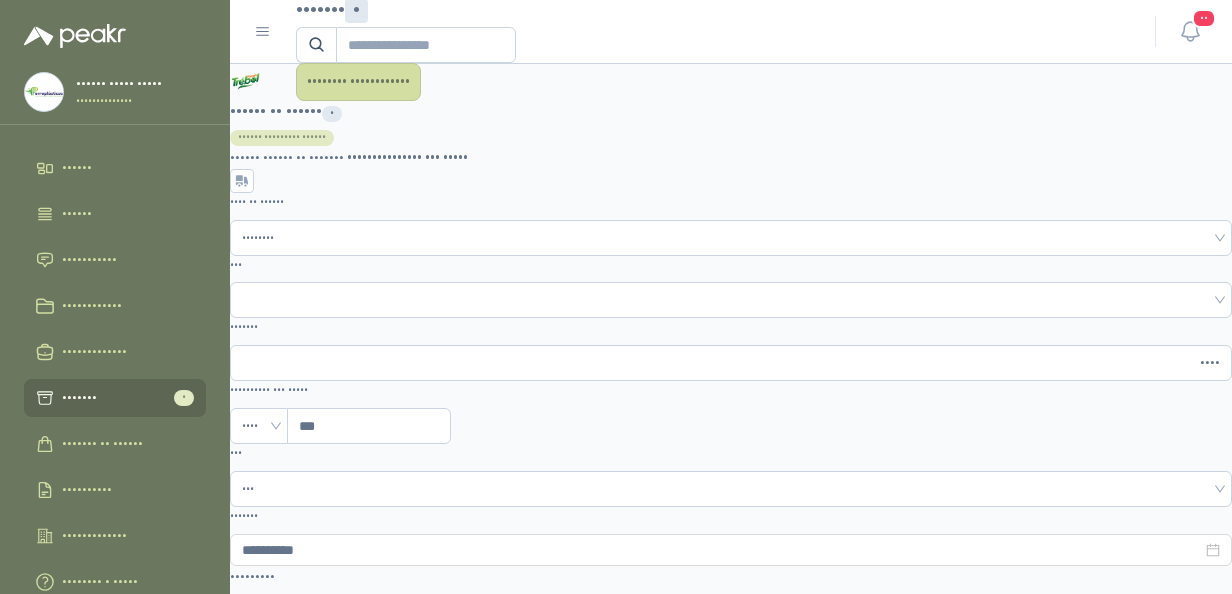 scroll, scrollTop: 0, scrollLeft: 0, axis: both 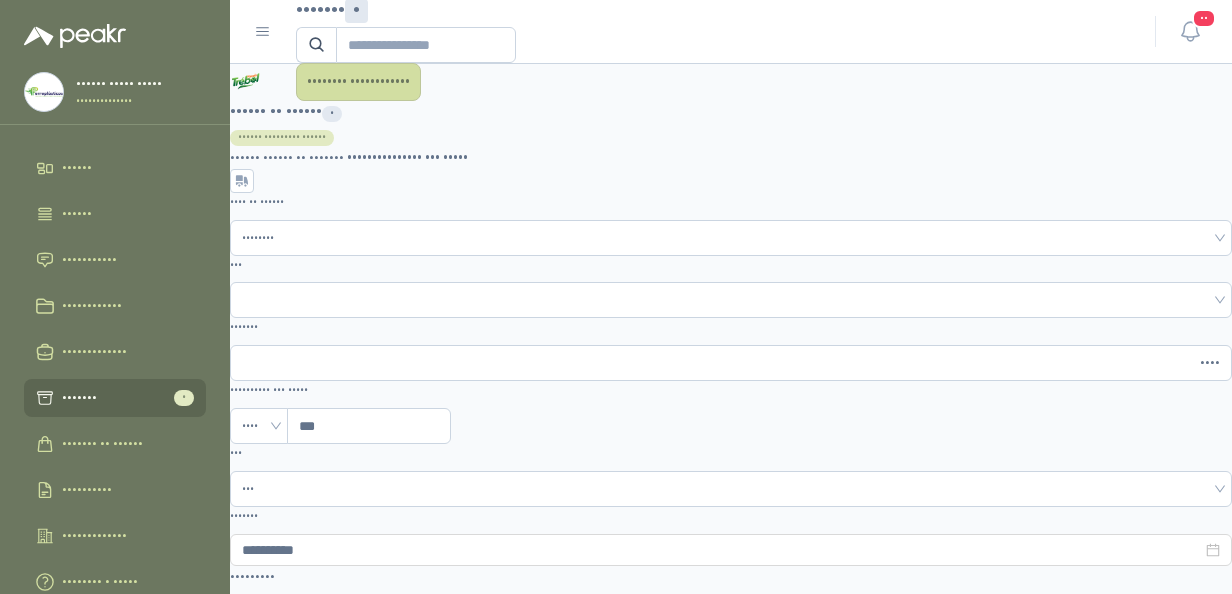 type on "•••••••••••••••••••" 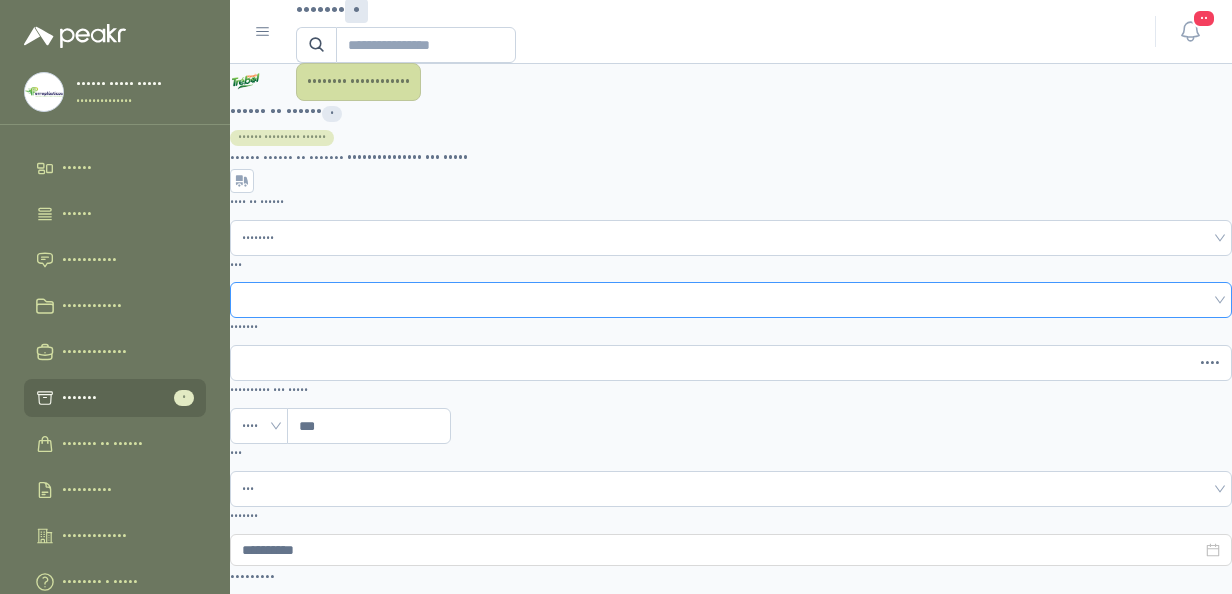 click at bounding box center (731, 298) 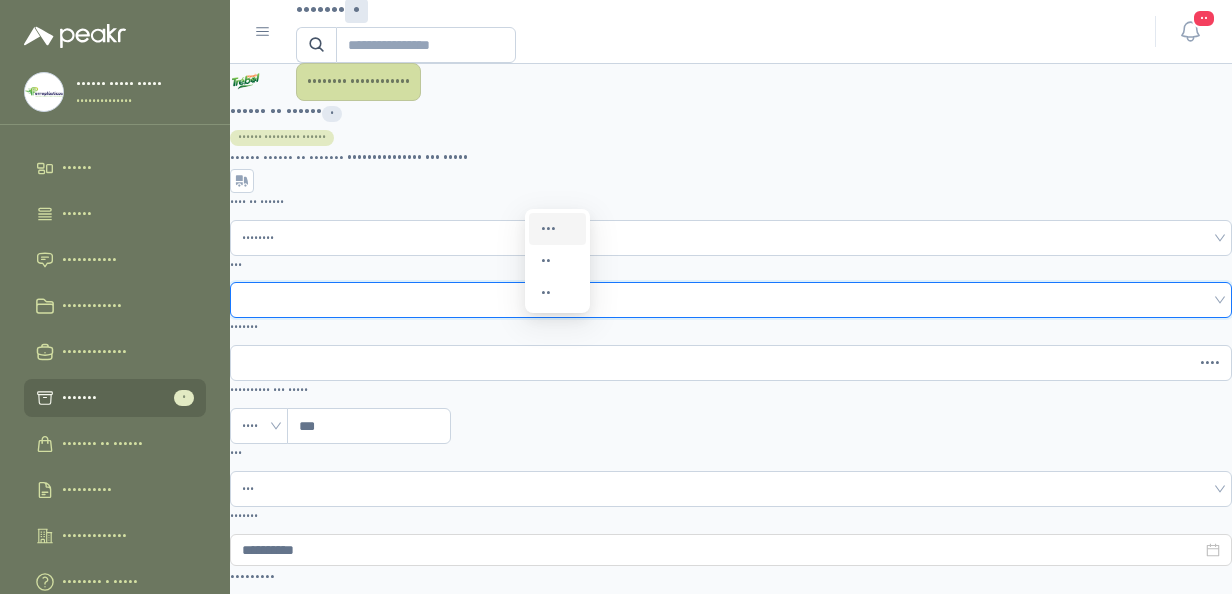 click on "•••" at bounding box center (557, 229) 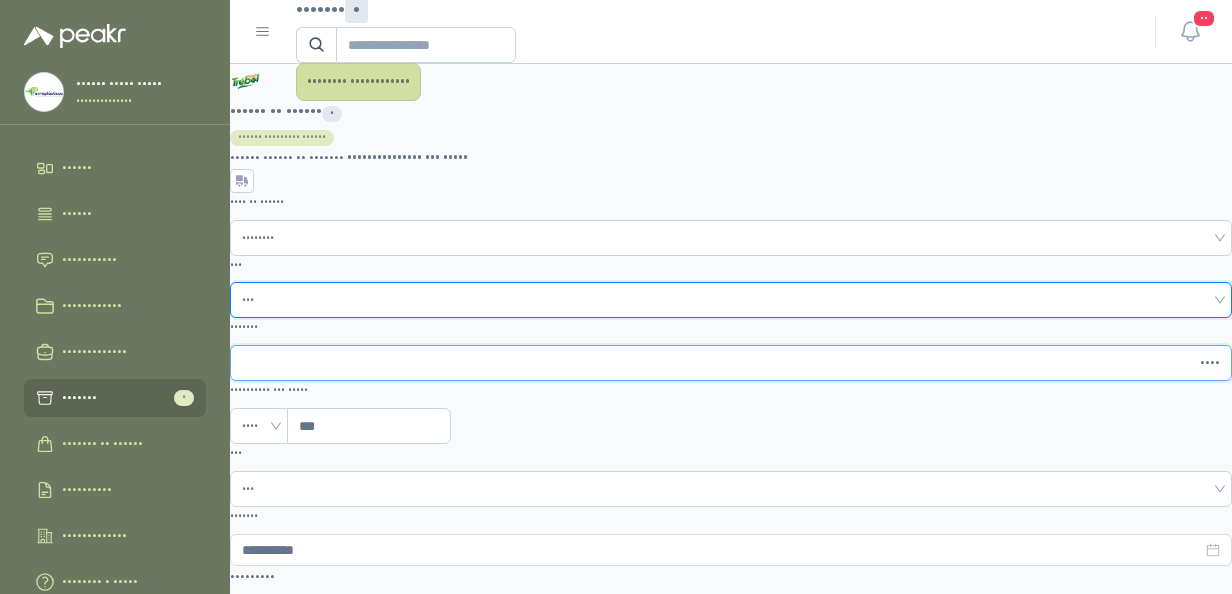 click on "•••••••" at bounding box center [719, 363] 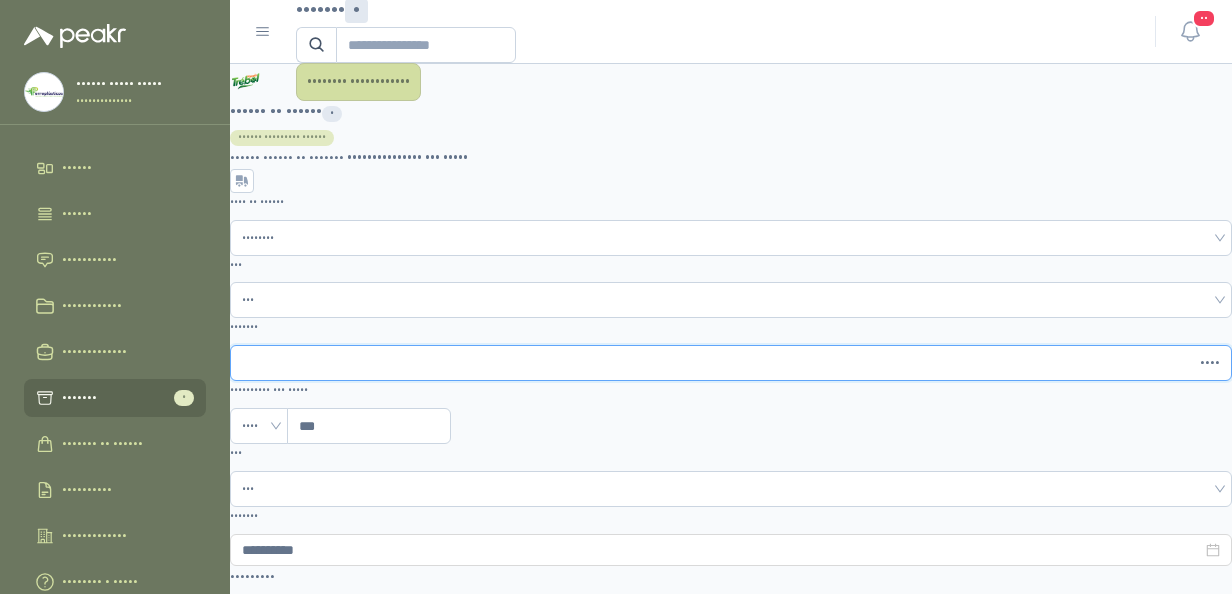 type on "•" 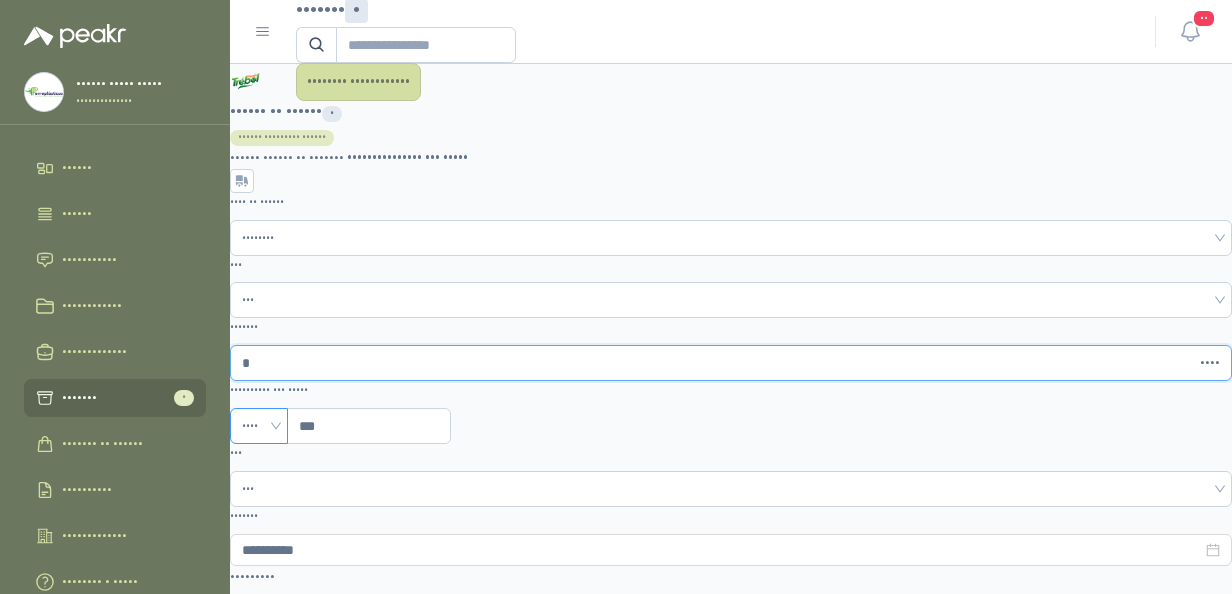 click on "••••" at bounding box center (259, 426) 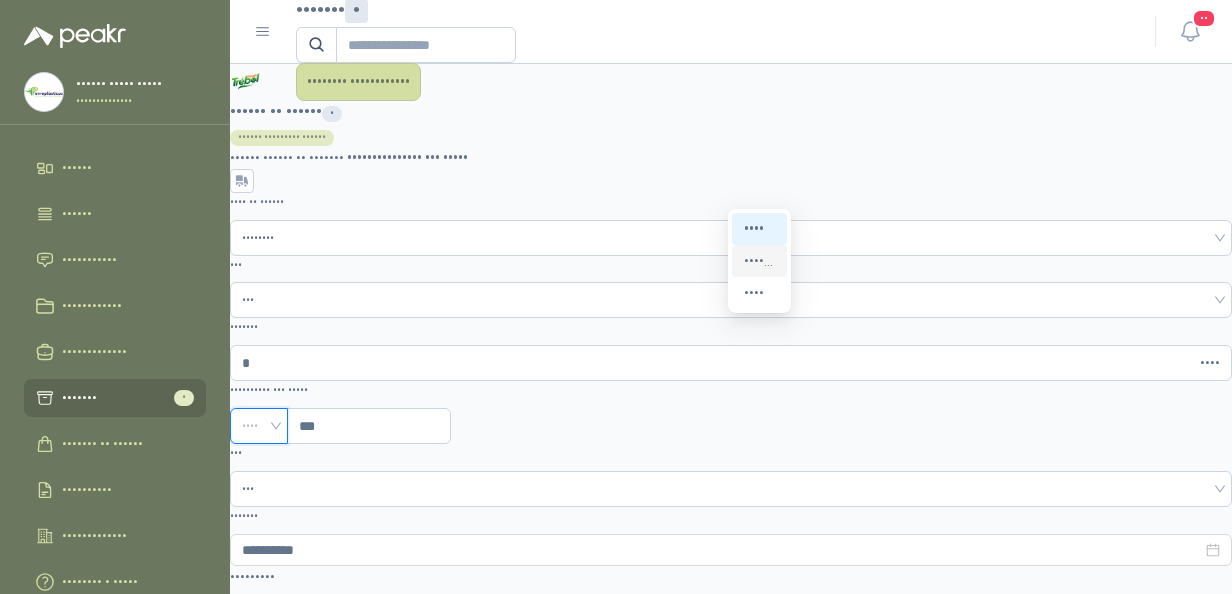 click on "••••••••" at bounding box center [0, 0] 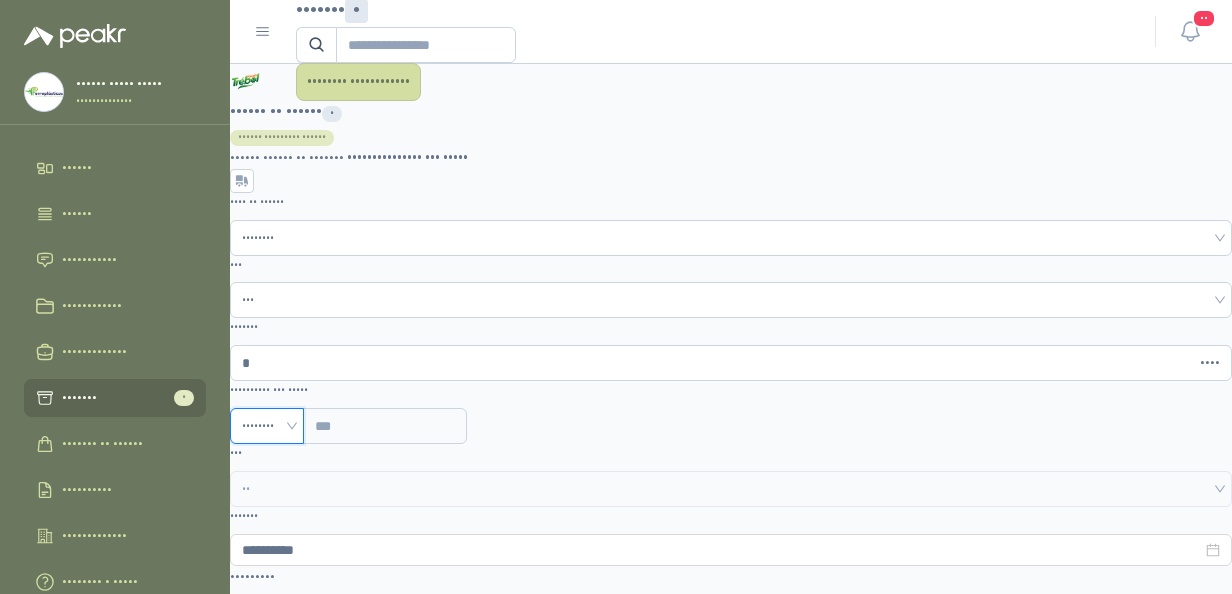 scroll, scrollTop: 0, scrollLeft: 394, axis: horizontal 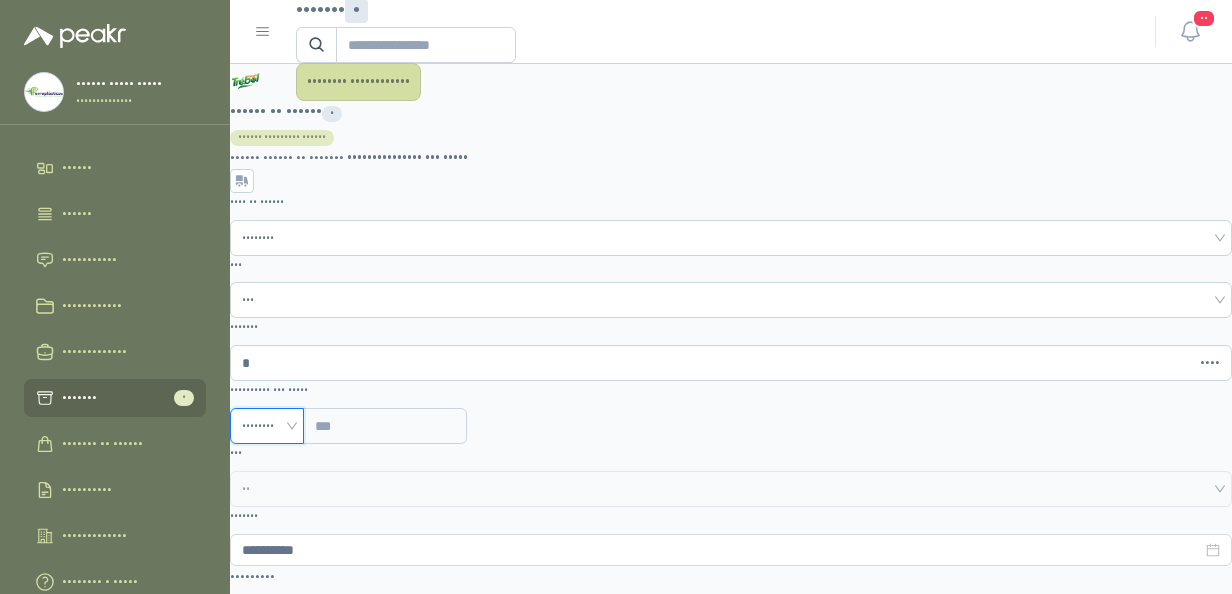 click at bounding box center [258, 1284] 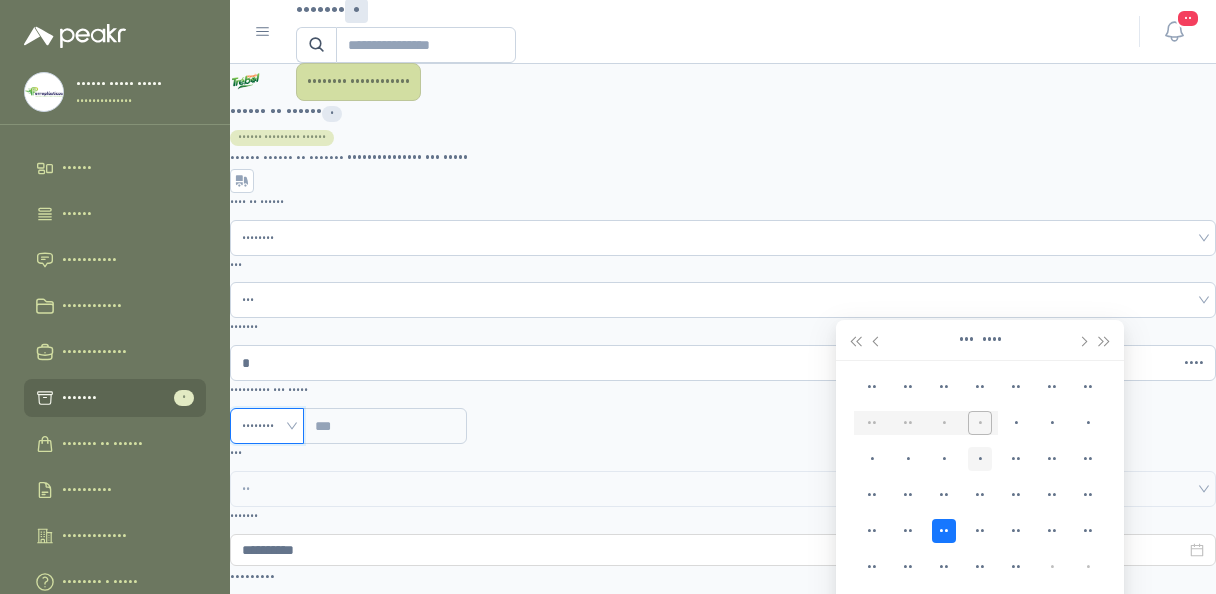 click on "•" at bounding box center (980, 459) 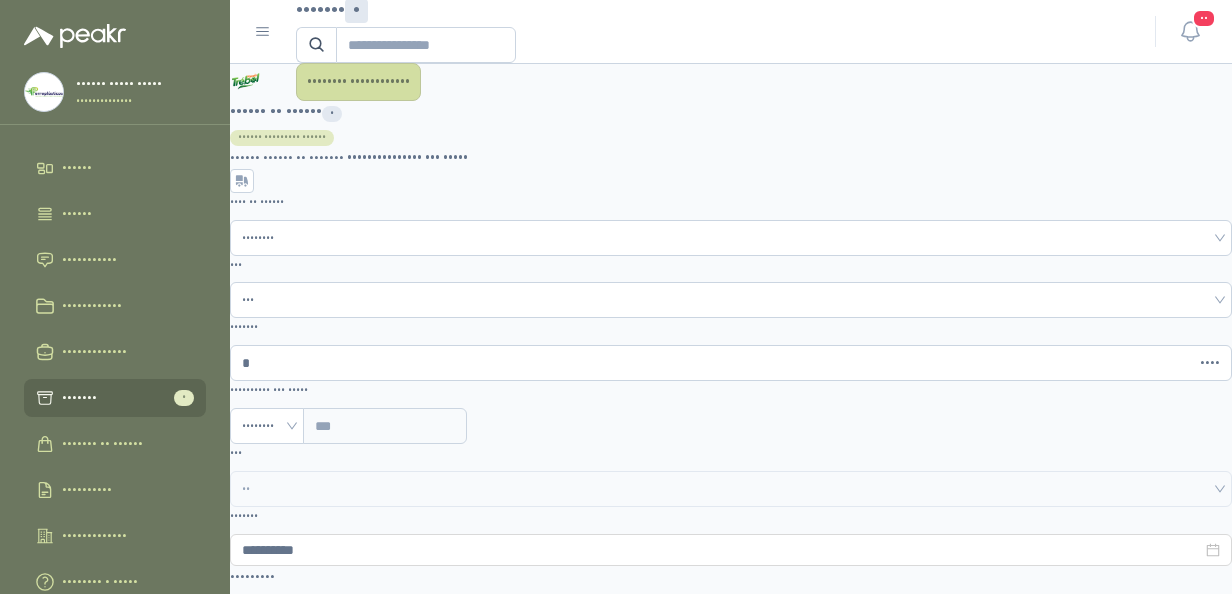 click at bounding box center (259, 1284) 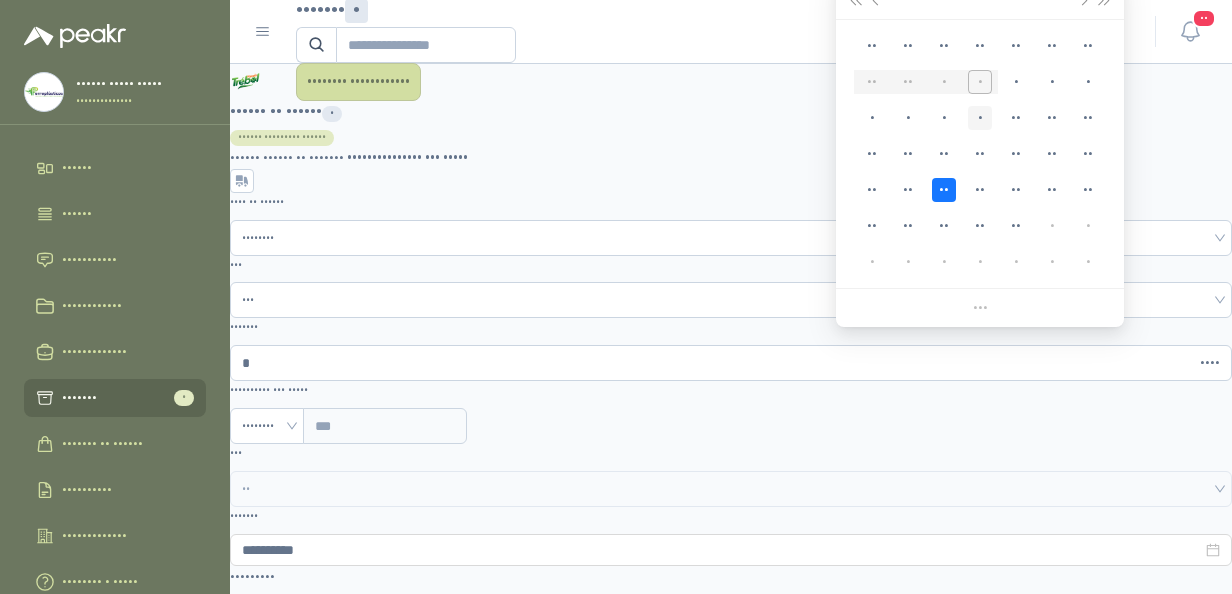click on "•" at bounding box center (0, 0) 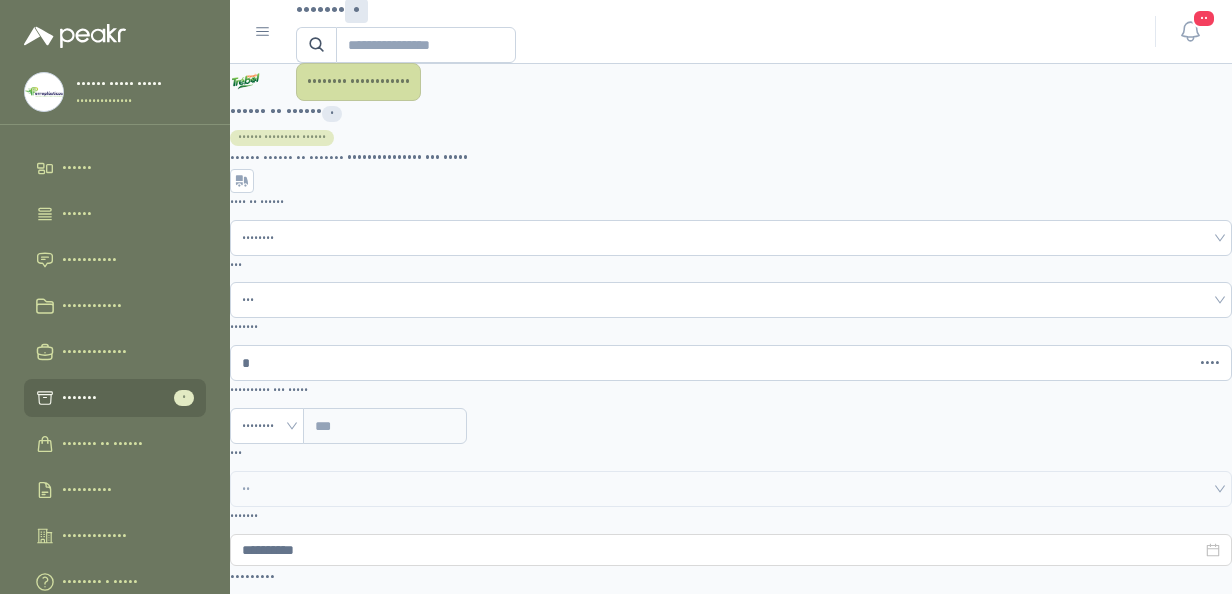 click at bounding box center (258, 2589) 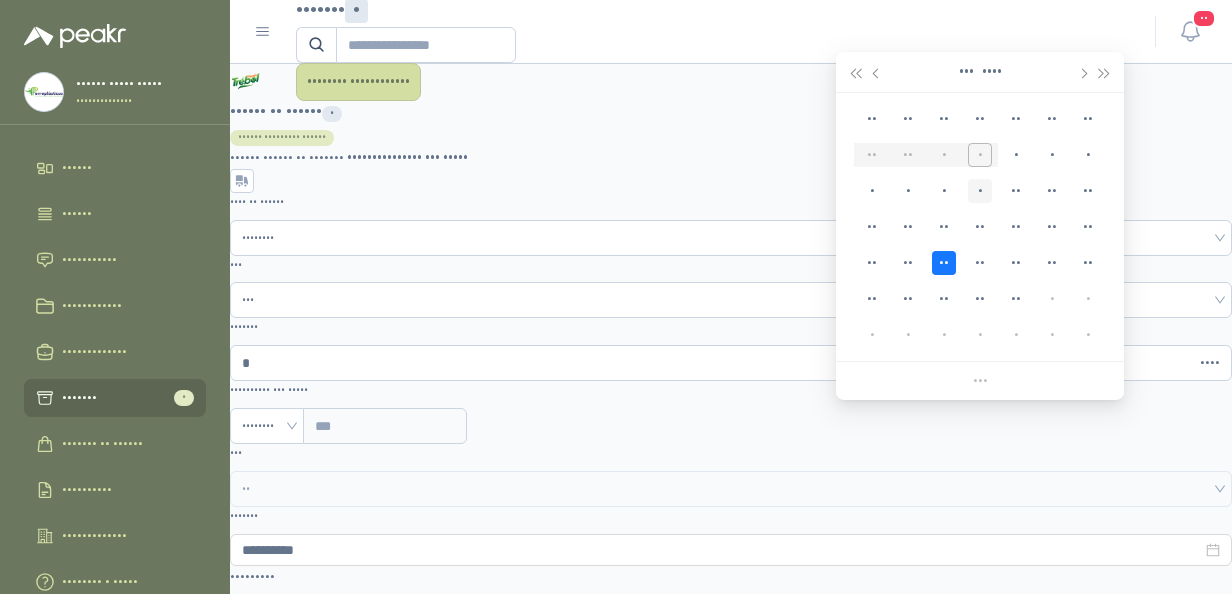 click on "•" at bounding box center (0, 0) 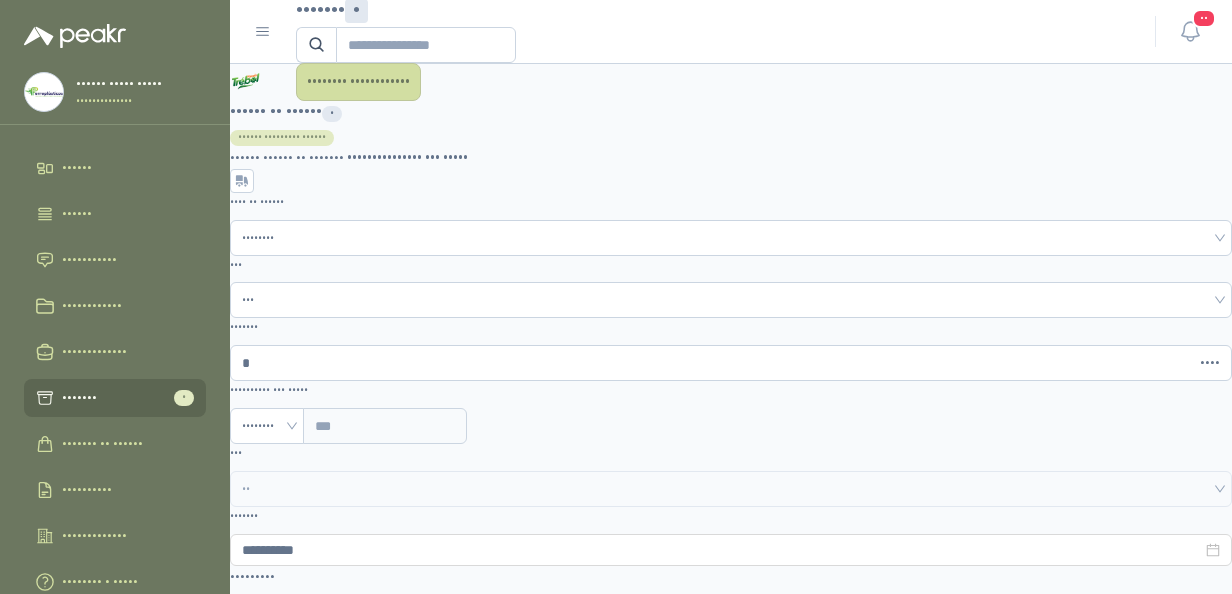 click at bounding box center (259, 1284) 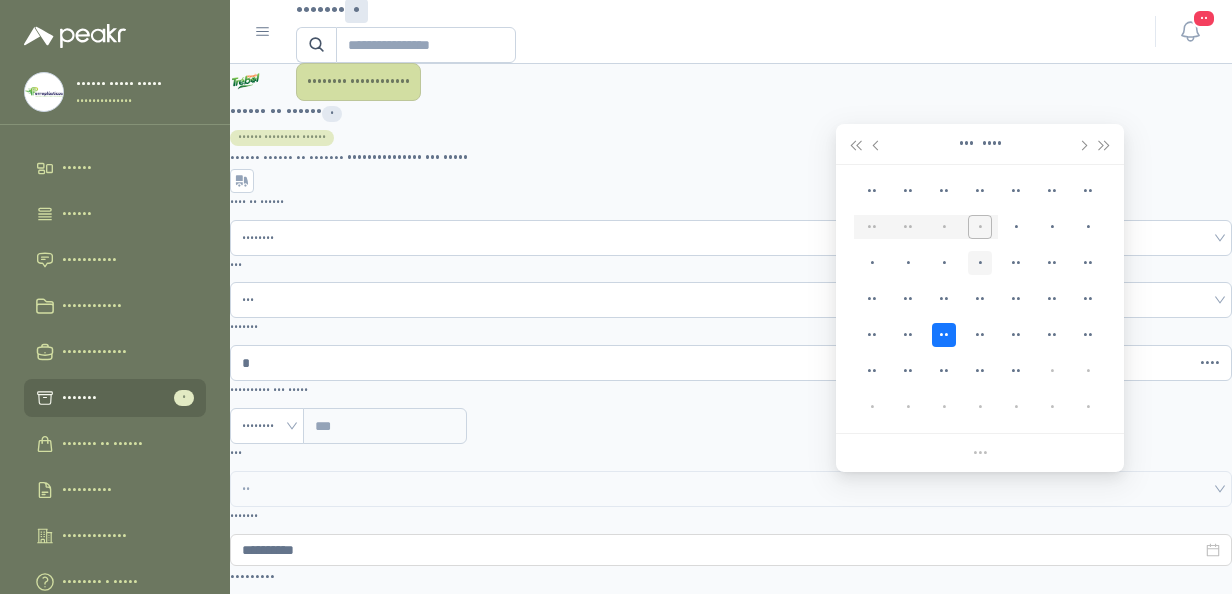 click on "•" at bounding box center [0, 0] 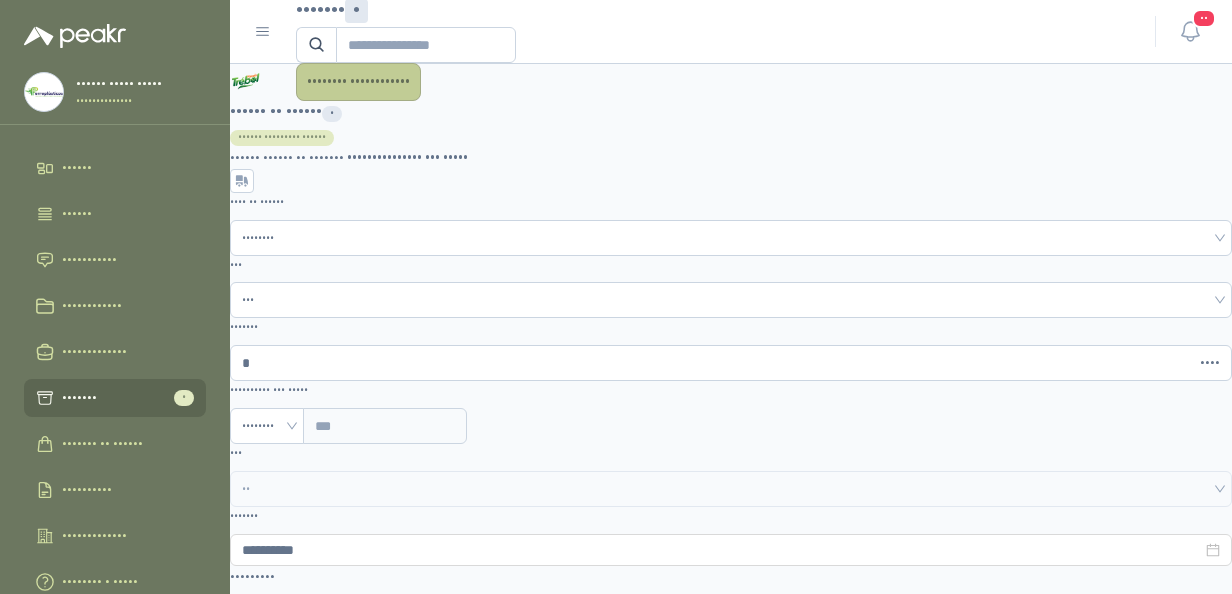 click on "•••••••• ••••••••••••" at bounding box center [358, 82] 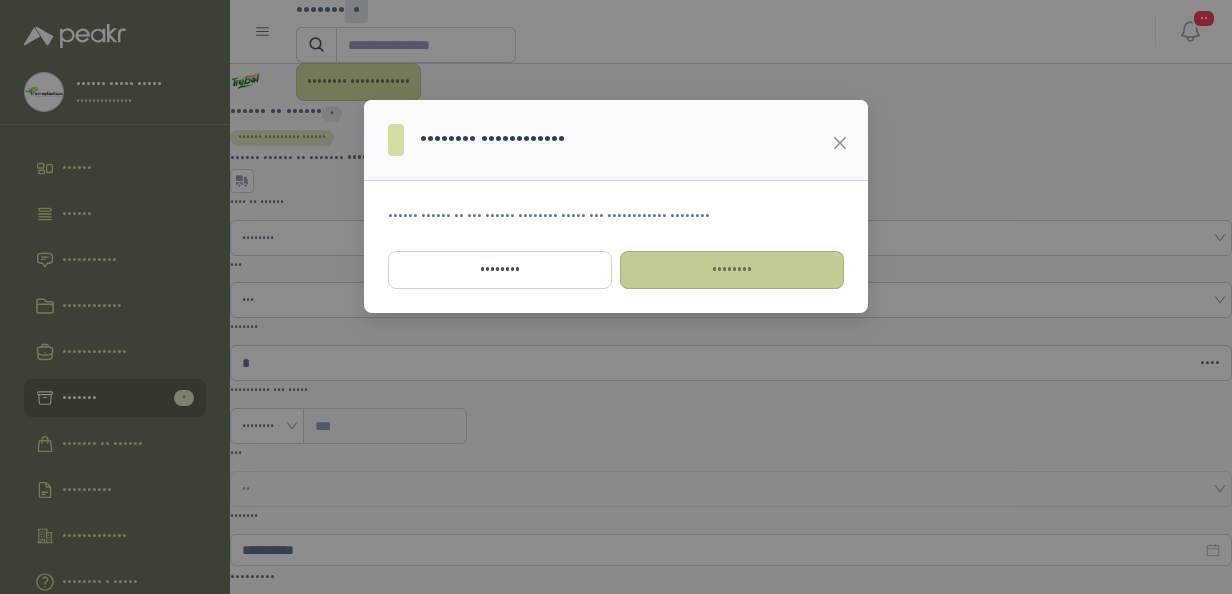 click on "••••••••" at bounding box center (732, 270) 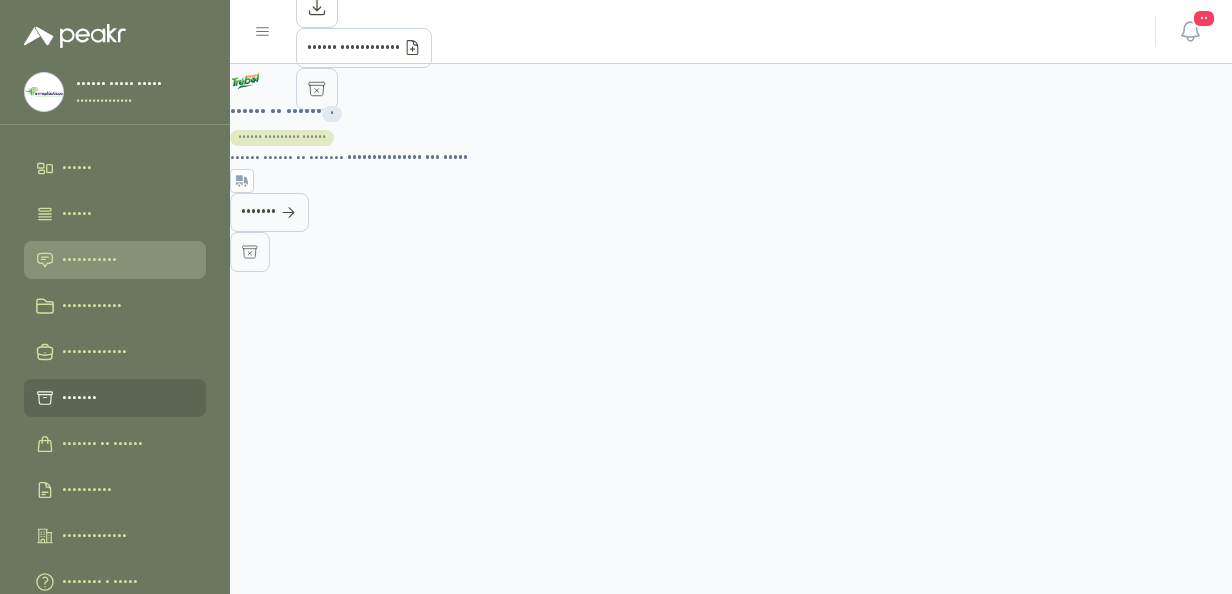 click on "•••••••••••" at bounding box center (89, 260) 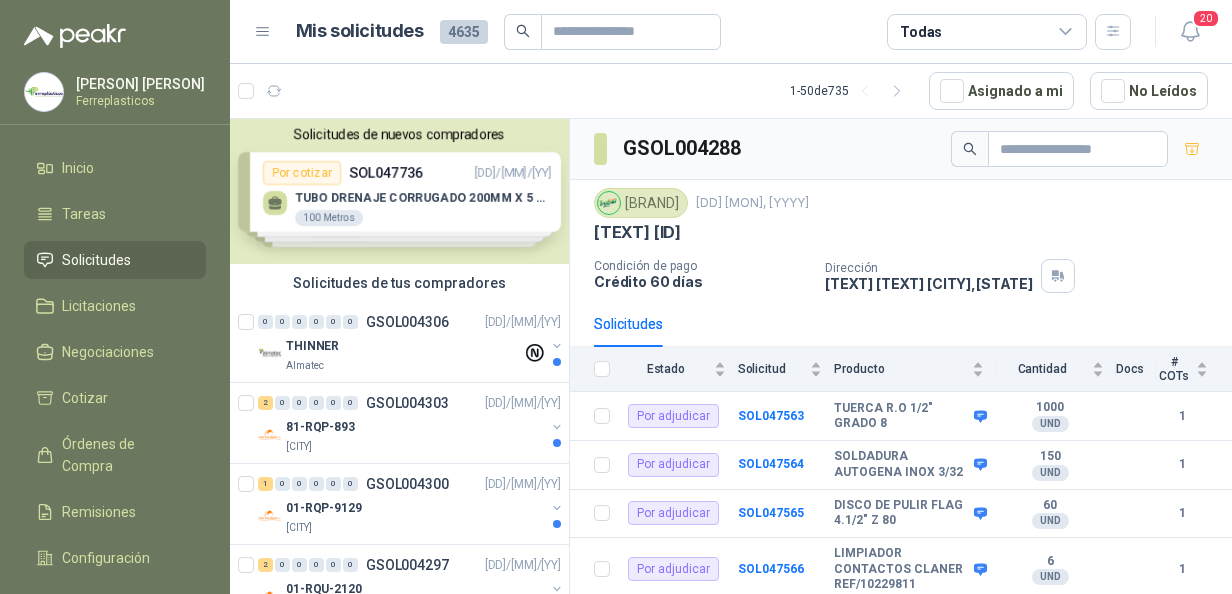 scroll, scrollTop: 0, scrollLeft: 0, axis: both 